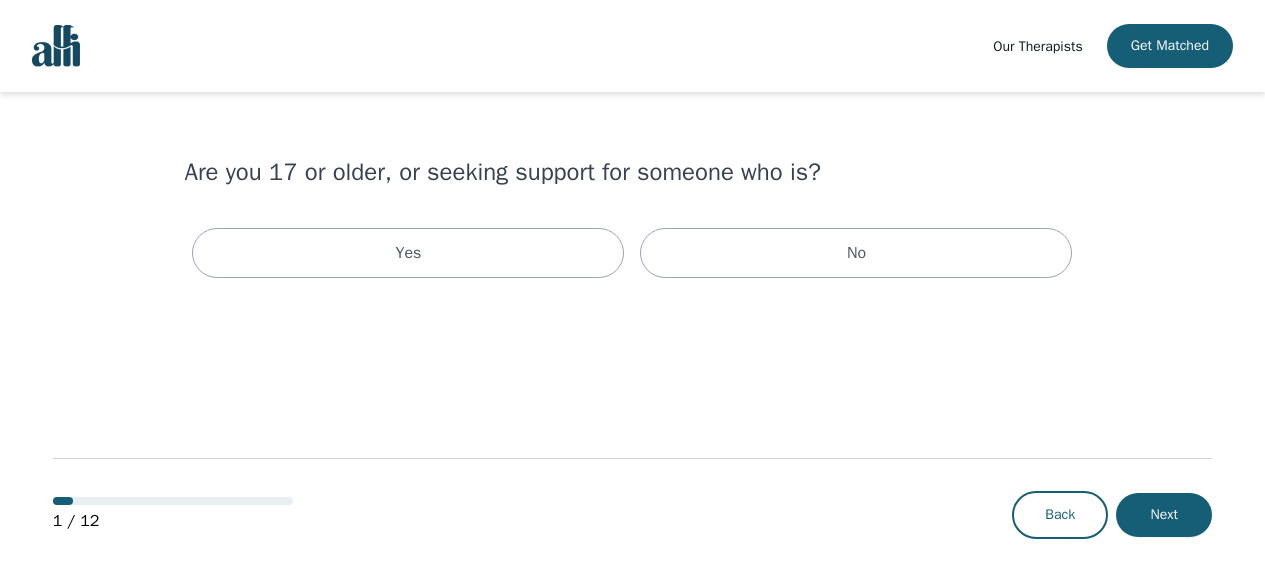 scroll, scrollTop: 0, scrollLeft: 0, axis: both 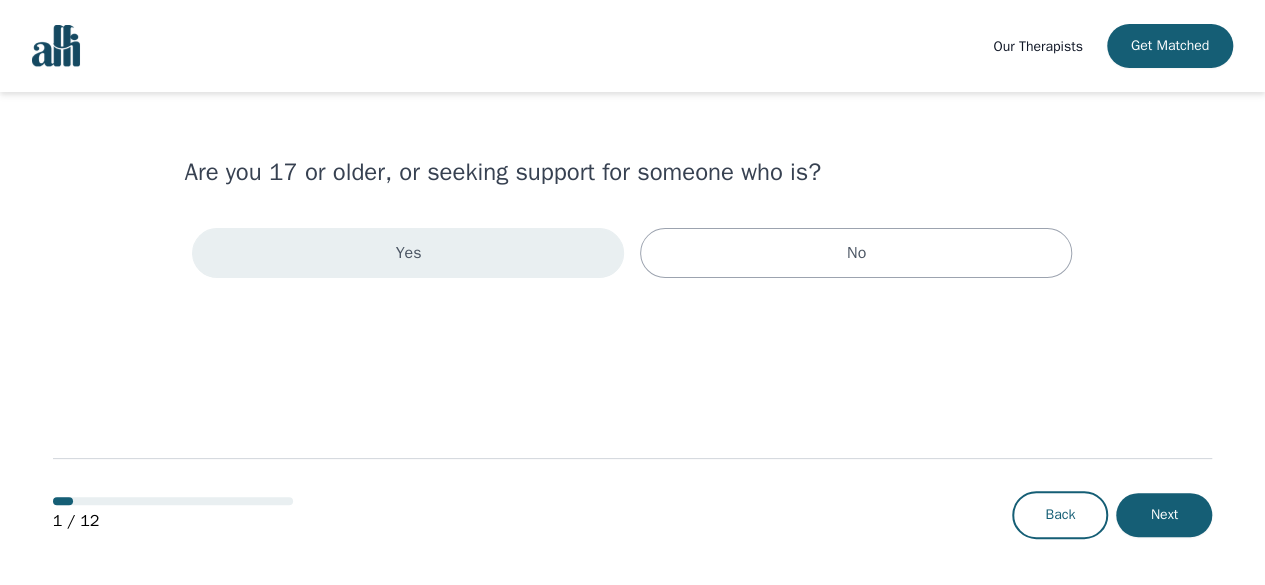 click on "Yes" at bounding box center (408, 253) 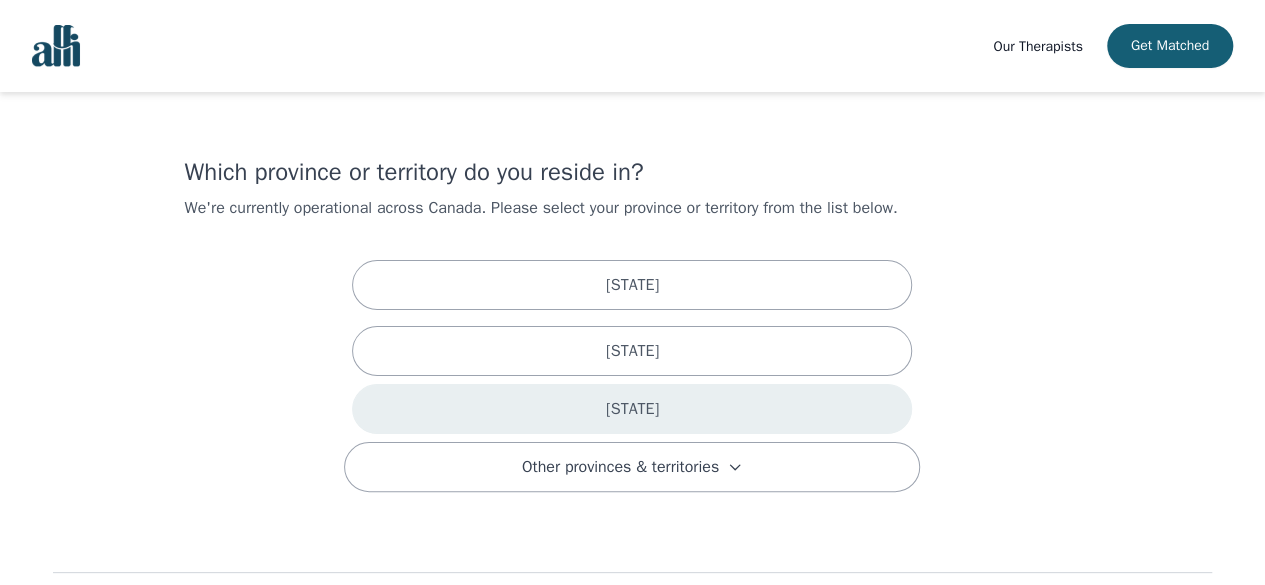 click on "[STATE]" at bounding box center (632, 409) 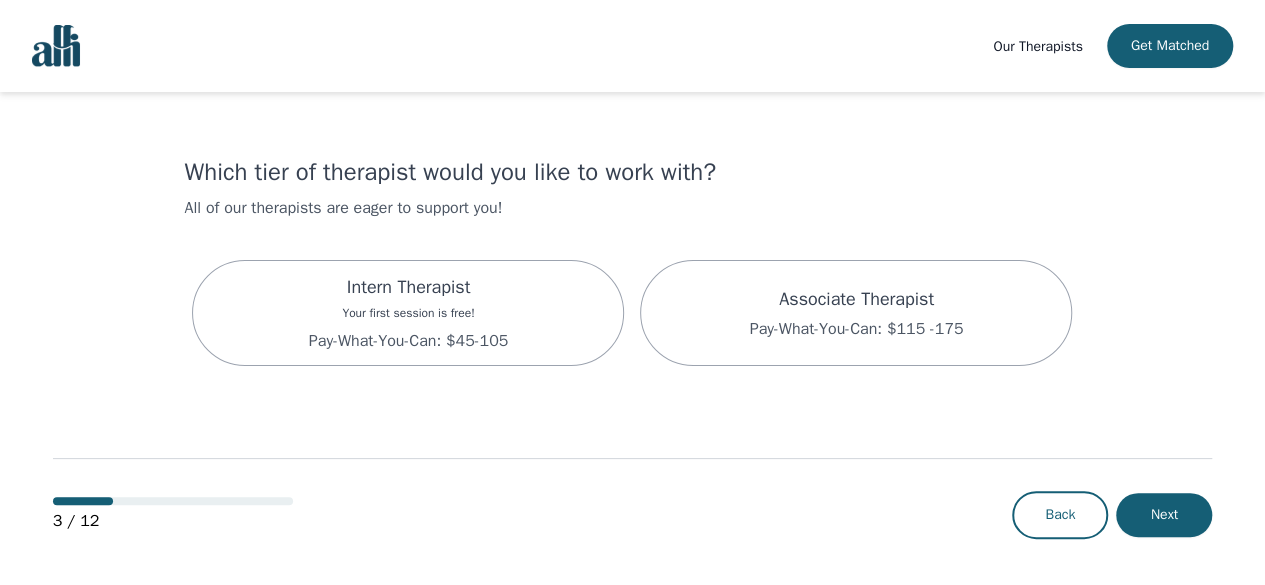 scroll, scrollTop: 2, scrollLeft: 0, axis: vertical 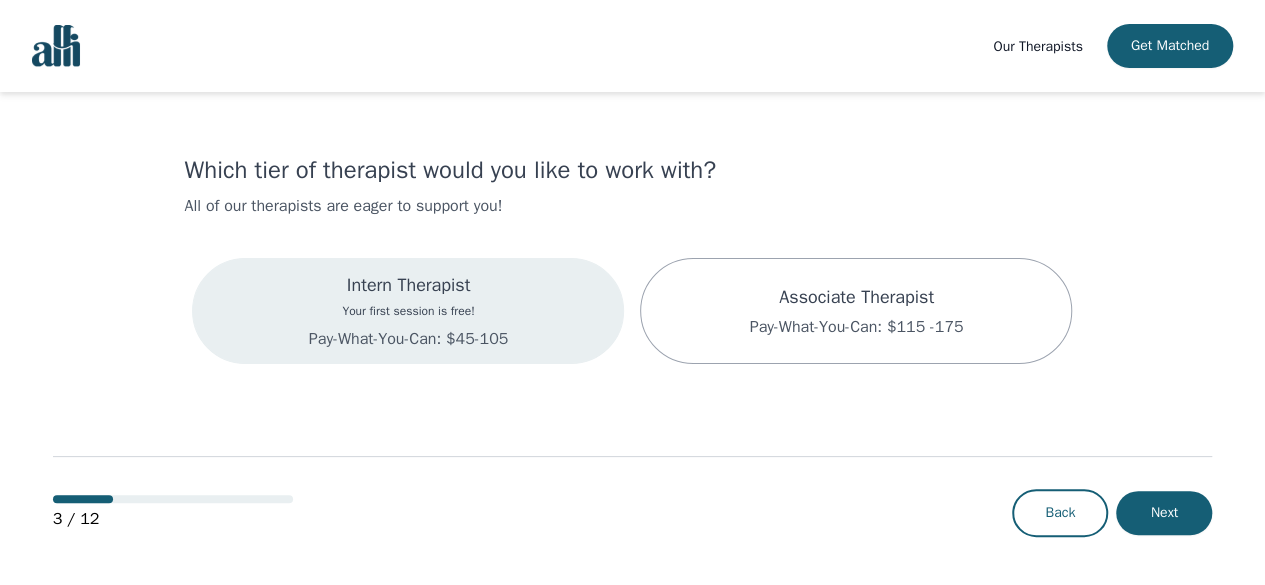 click on "Intern Therapist Your first session is free! Pay-What-You-Can: $45-105" at bounding box center (408, 311) 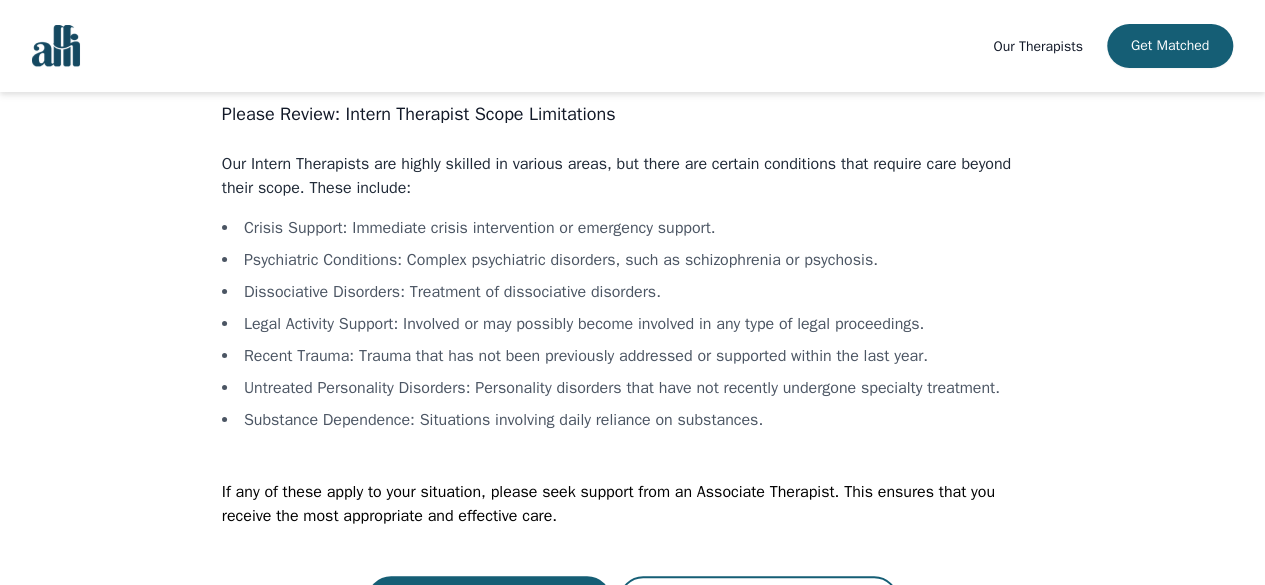 scroll, scrollTop: 102, scrollLeft: 0, axis: vertical 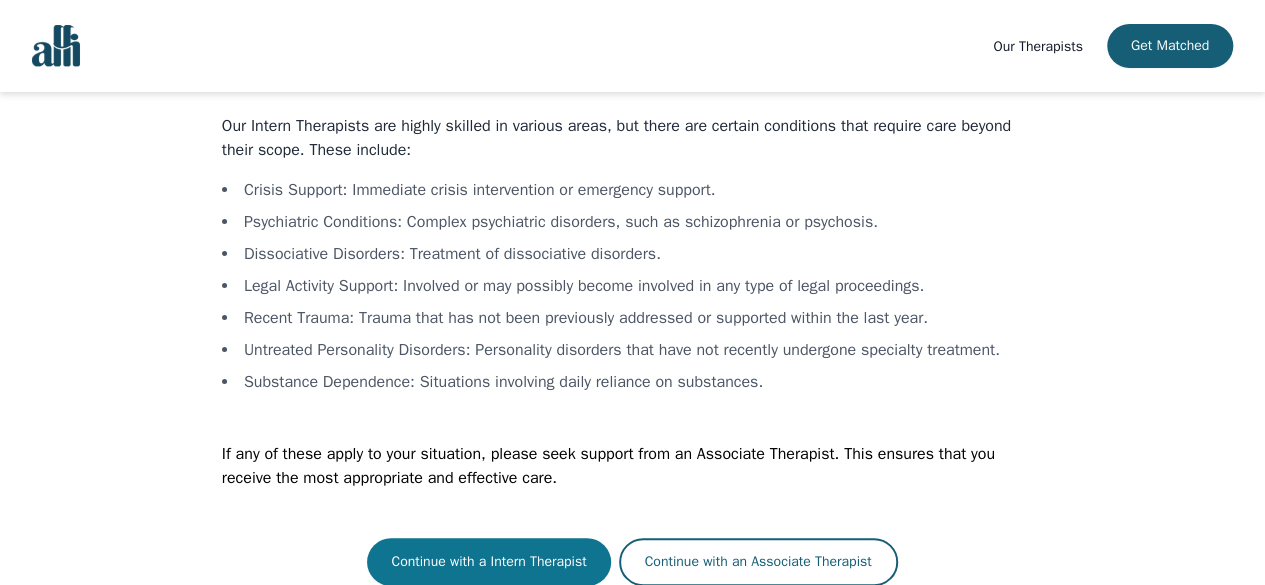 click on "Continue with a Intern Therapist" at bounding box center (488, 562) 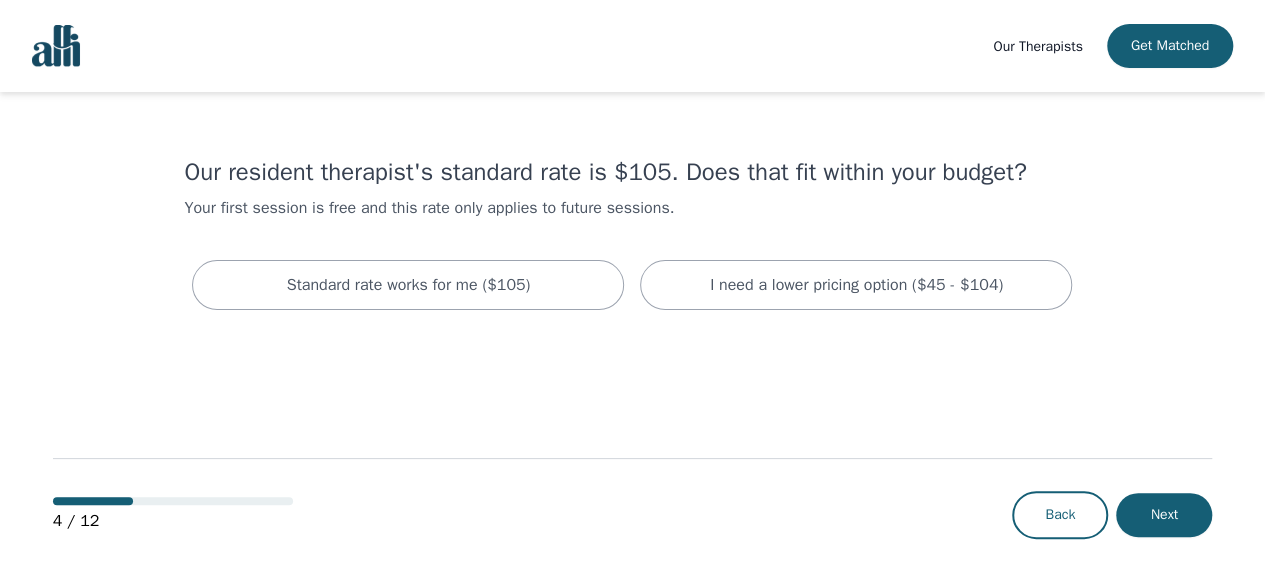 scroll, scrollTop: 2, scrollLeft: 0, axis: vertical 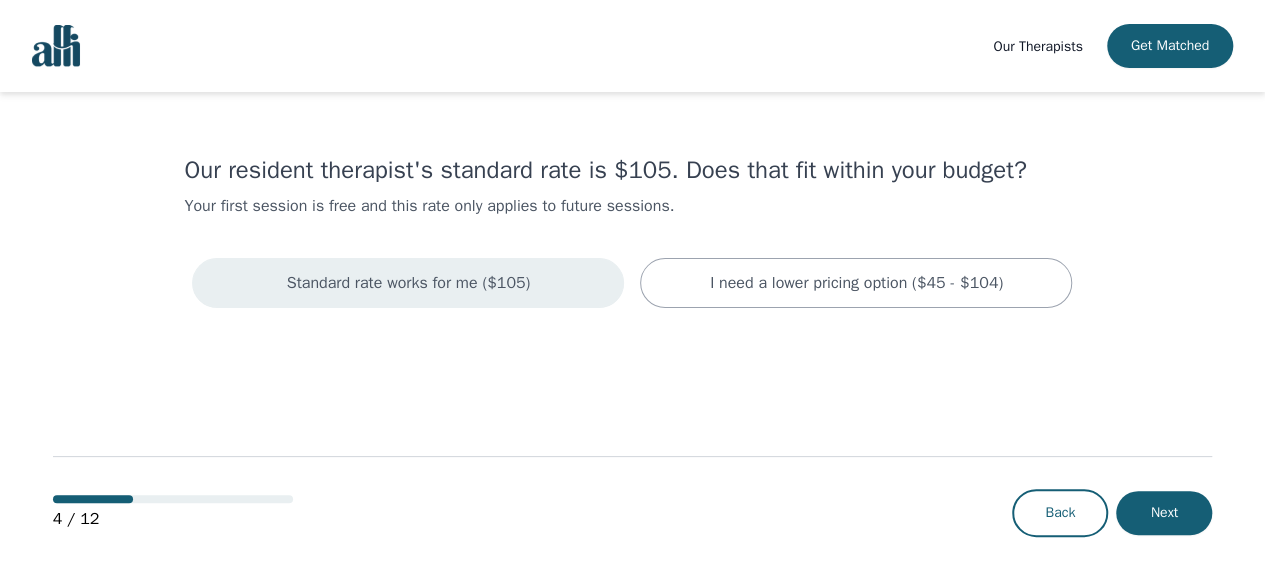 click on "Standard rate works for me ($105)" at bounding box center (408, 283) 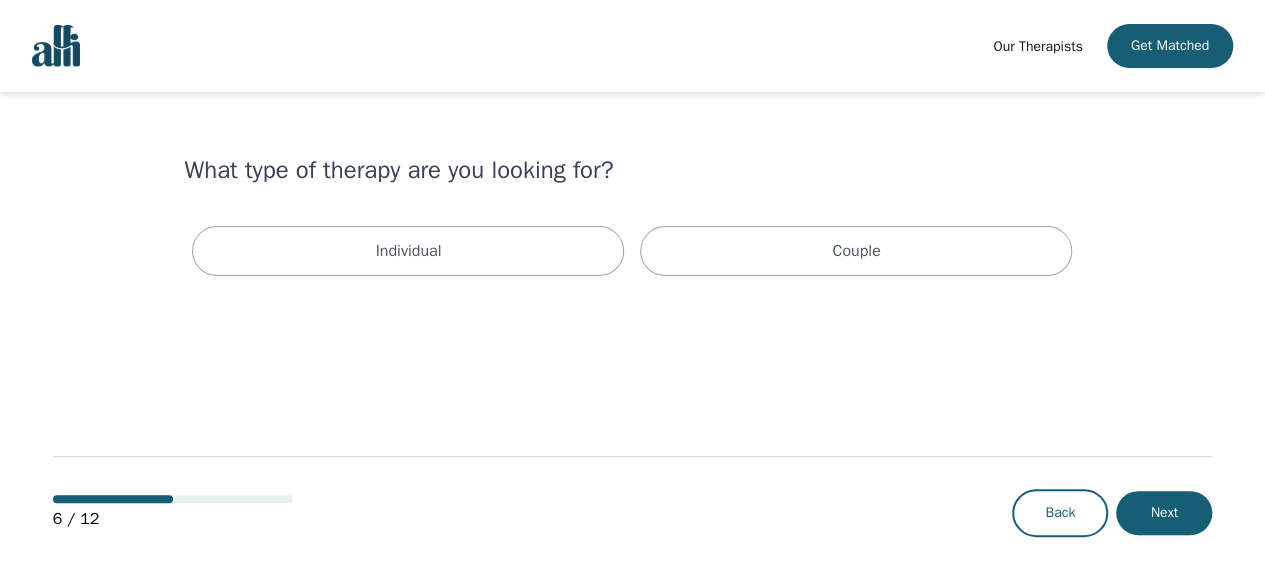scroll, scrollTop: 0, scrollLeft: 0, axis: both 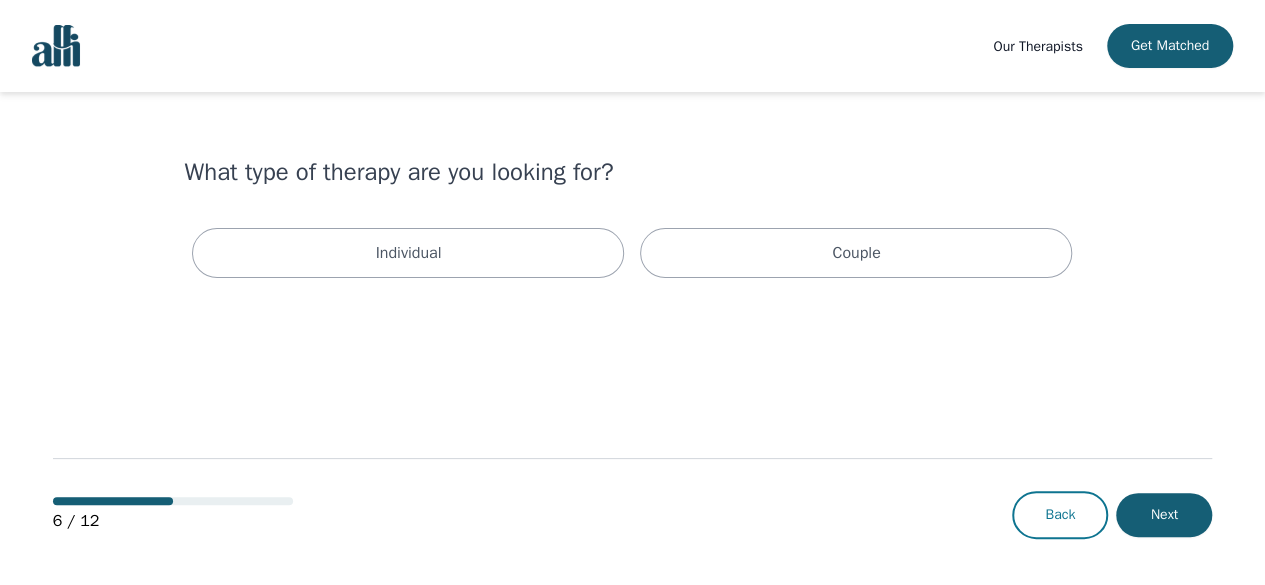 click on "Back" at bounding box center [1060, 515] 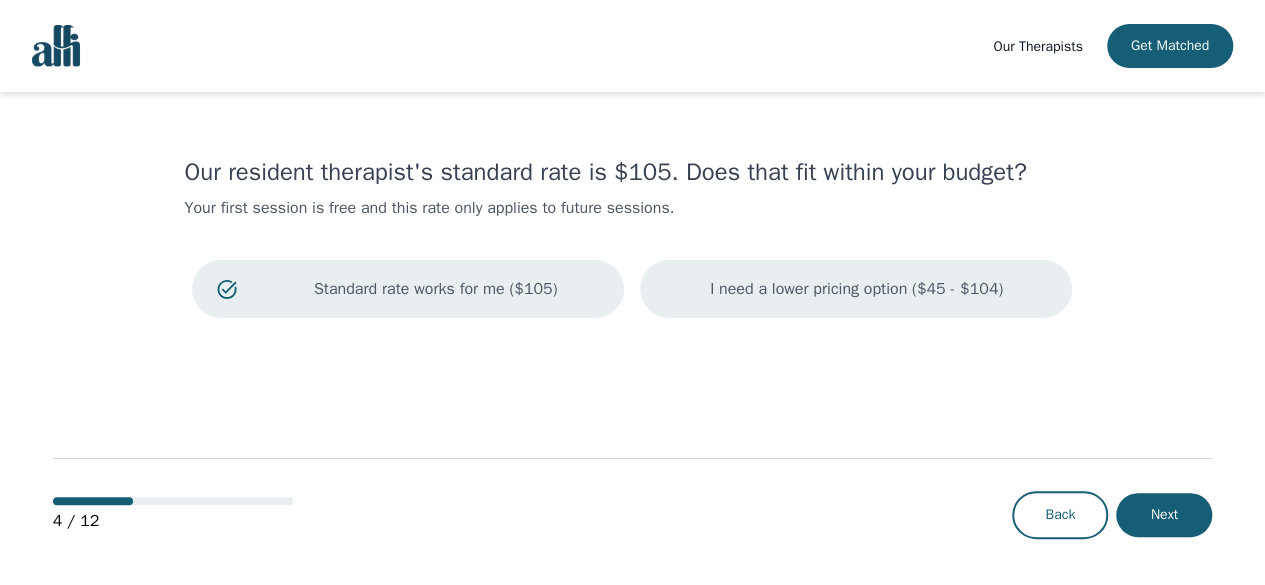 click on "I need a lower pricing option ($45 - $104)" at bounding box center [856, 289] 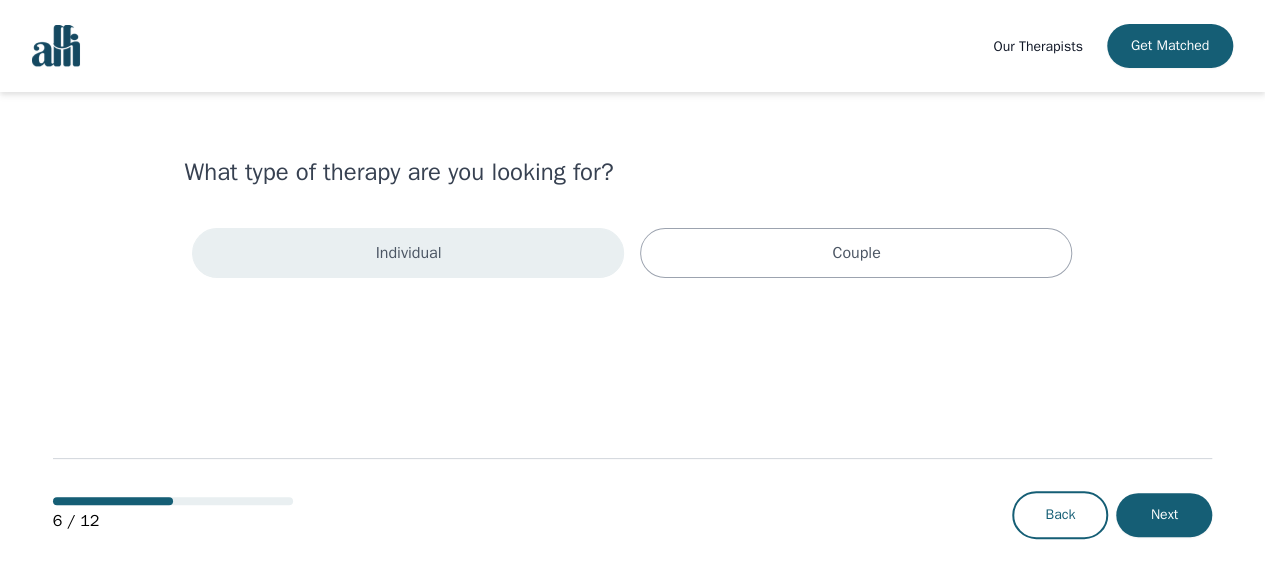 click on "Individual" at bounding box center [408, 253] 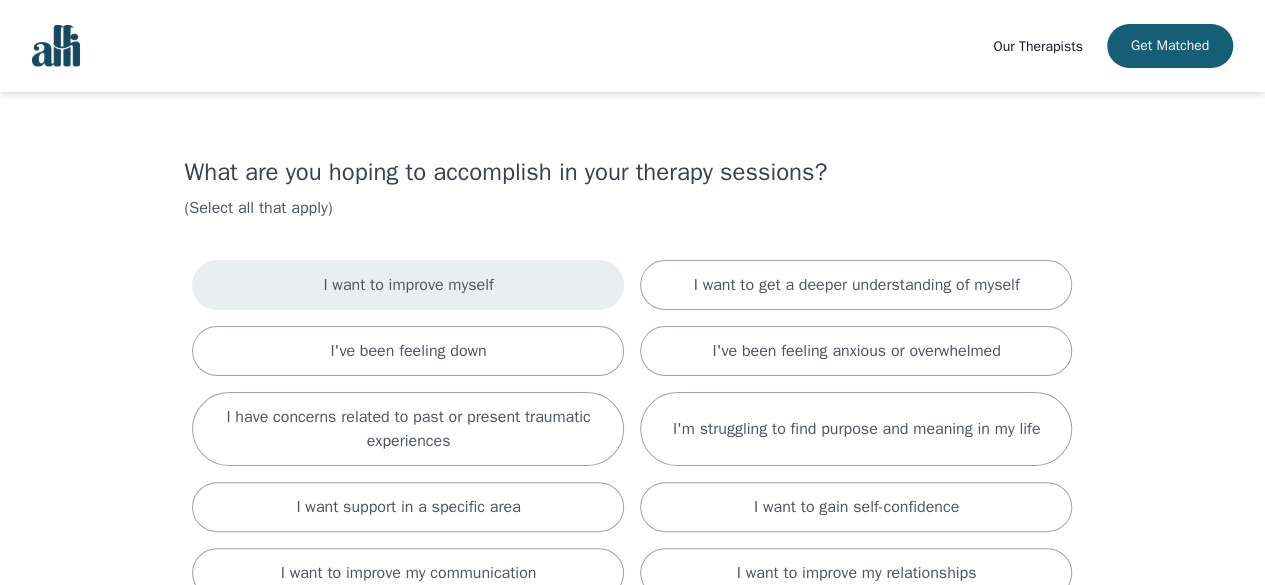 click on "I want to improve myself" at bounding box center (408, 285) 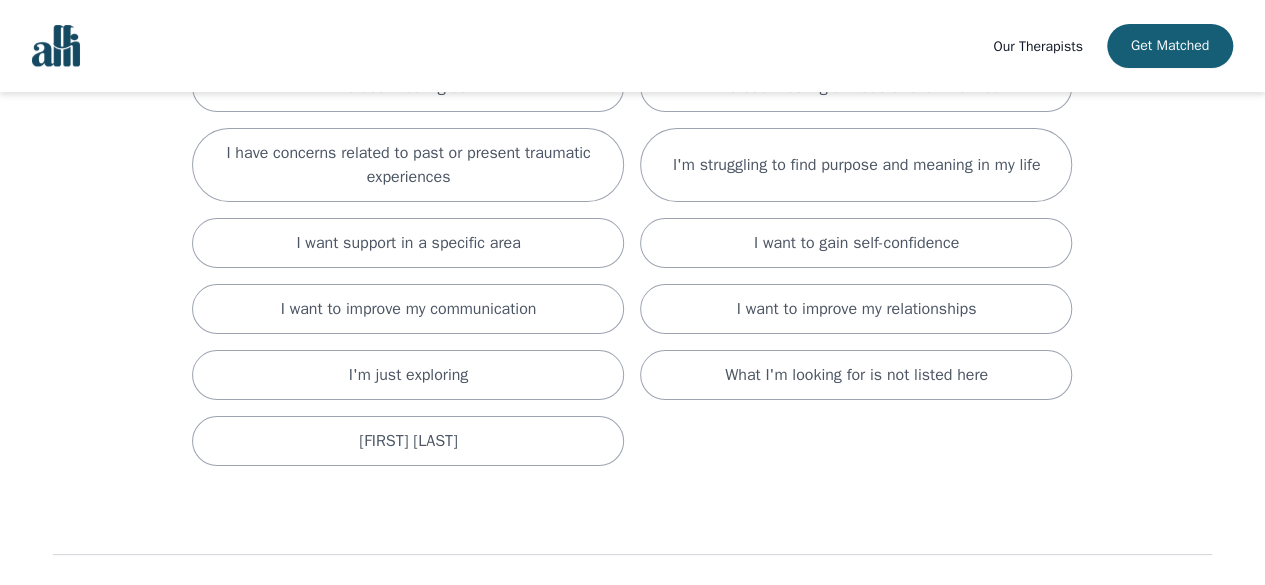 scroll, scrollTop: 365, scrollLeft: 0, axis: vertical 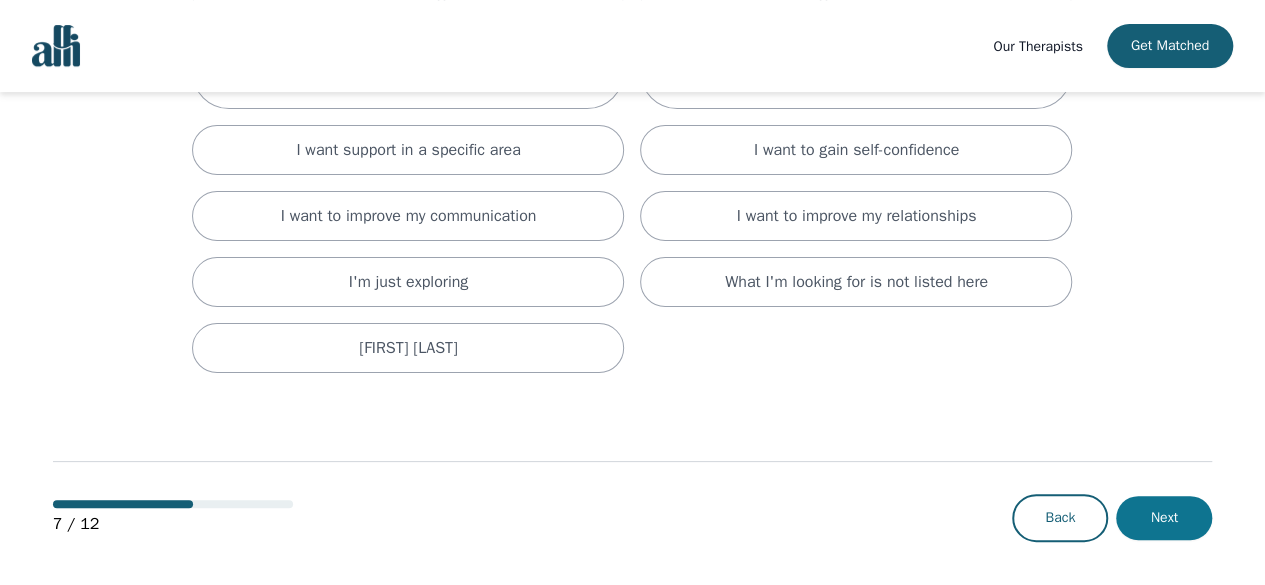 click on "Next" at bounding box center (1164, 518) 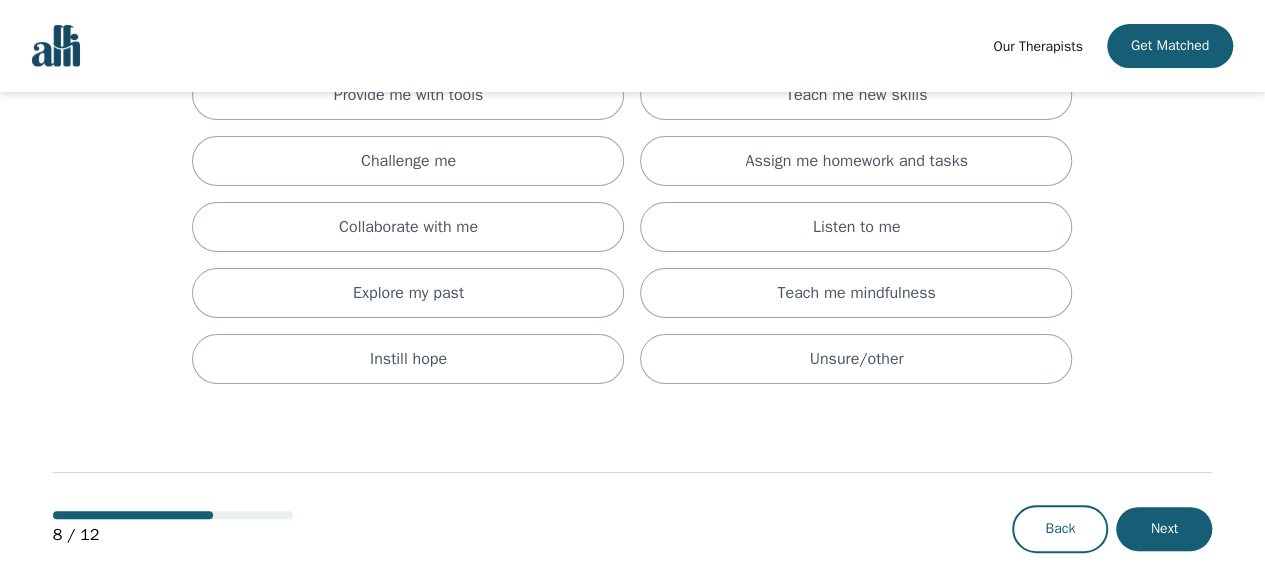 scroll, scrollTop: 202, scrollLeft: 0, axis: vertical 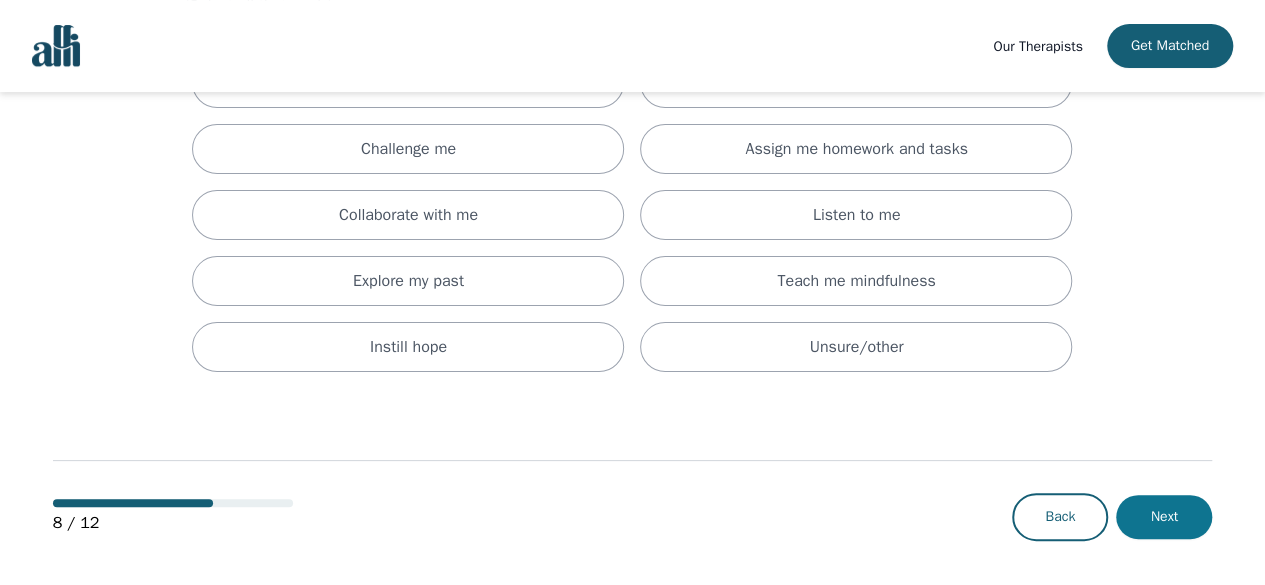 click on "Next" at bounding box center [1164, 517] 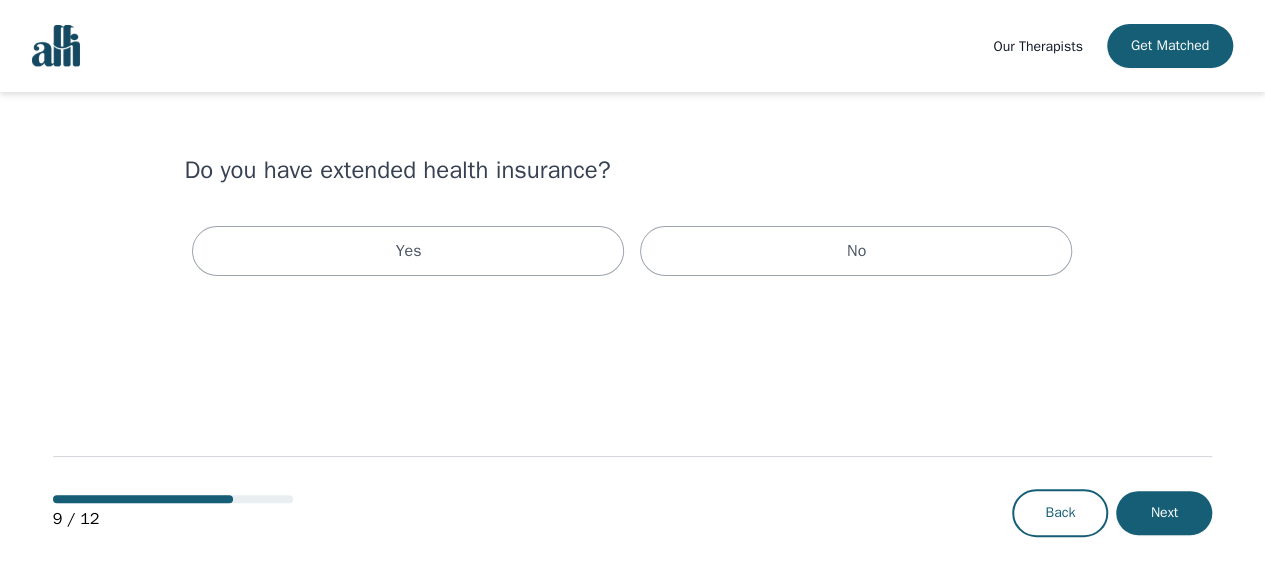 scroll, scrollTop: 0, scrollLeft: 0, axis: both 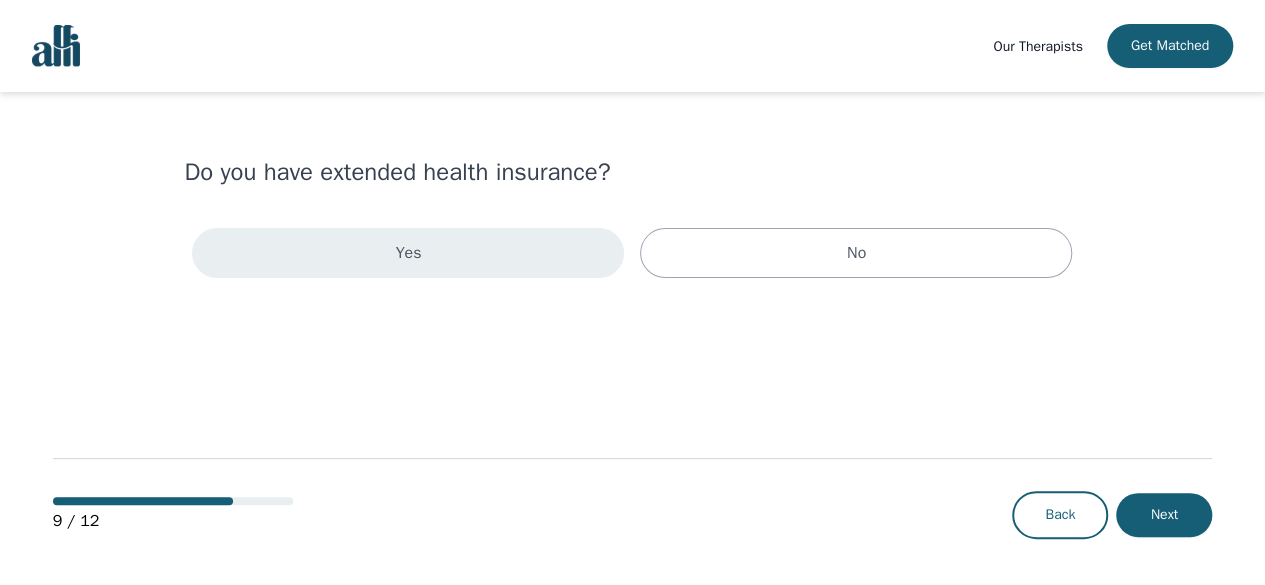click on "Yes" at bounding box center (408, 253) 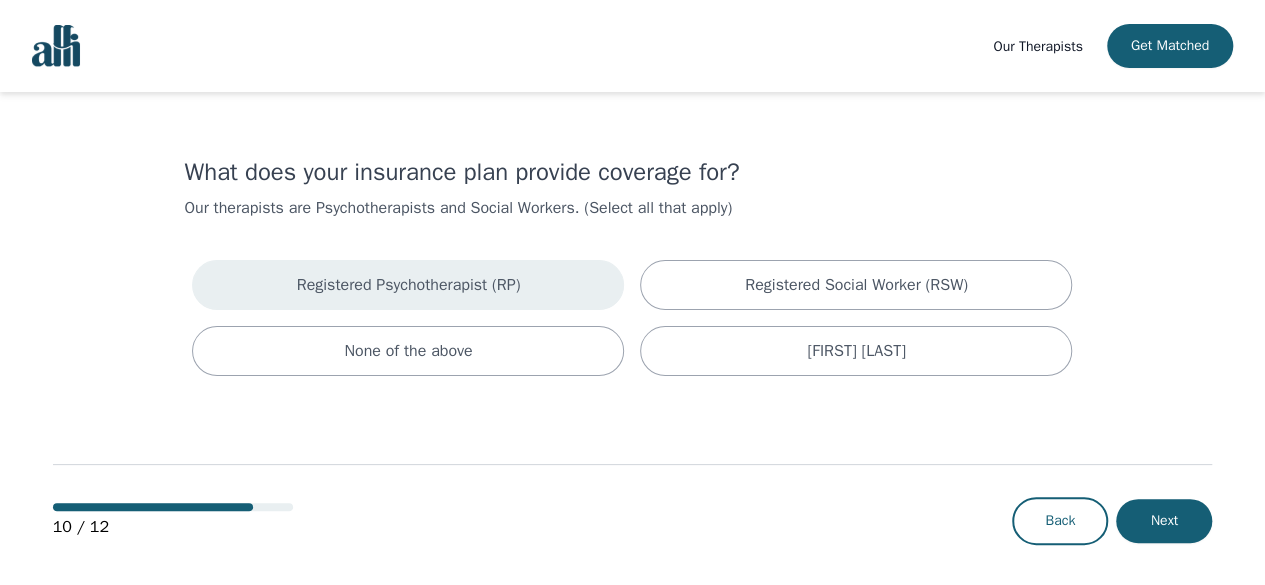 click on "Registered Psychotherapist (RP)" at bounding box center (408, 285) 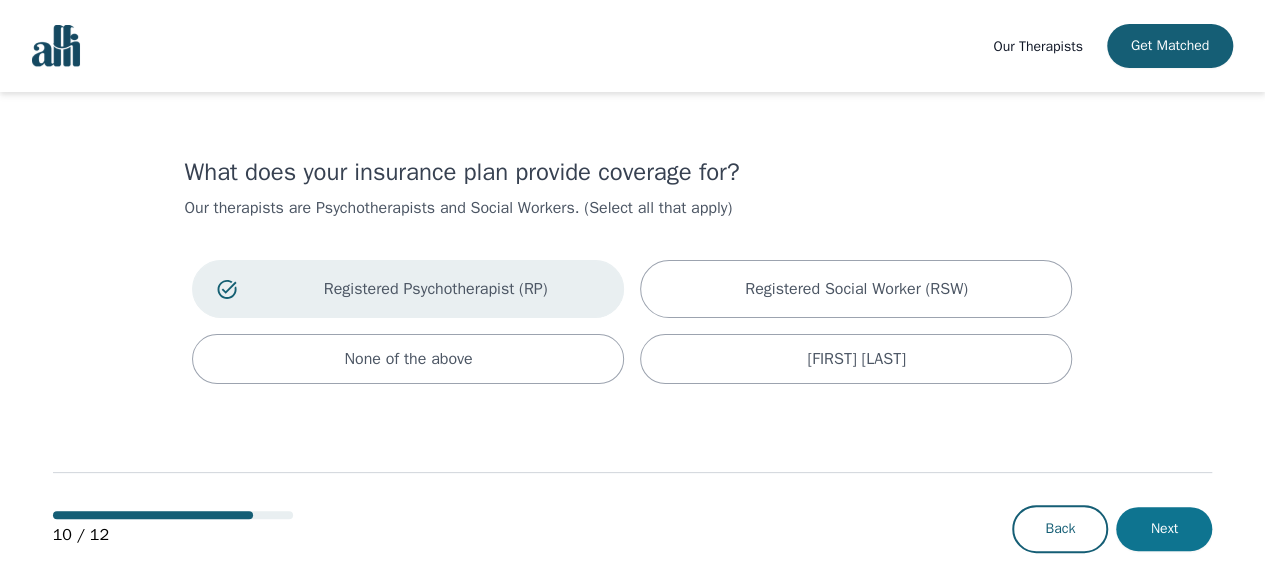 click on "Next" at bounding box center (1164, 529) 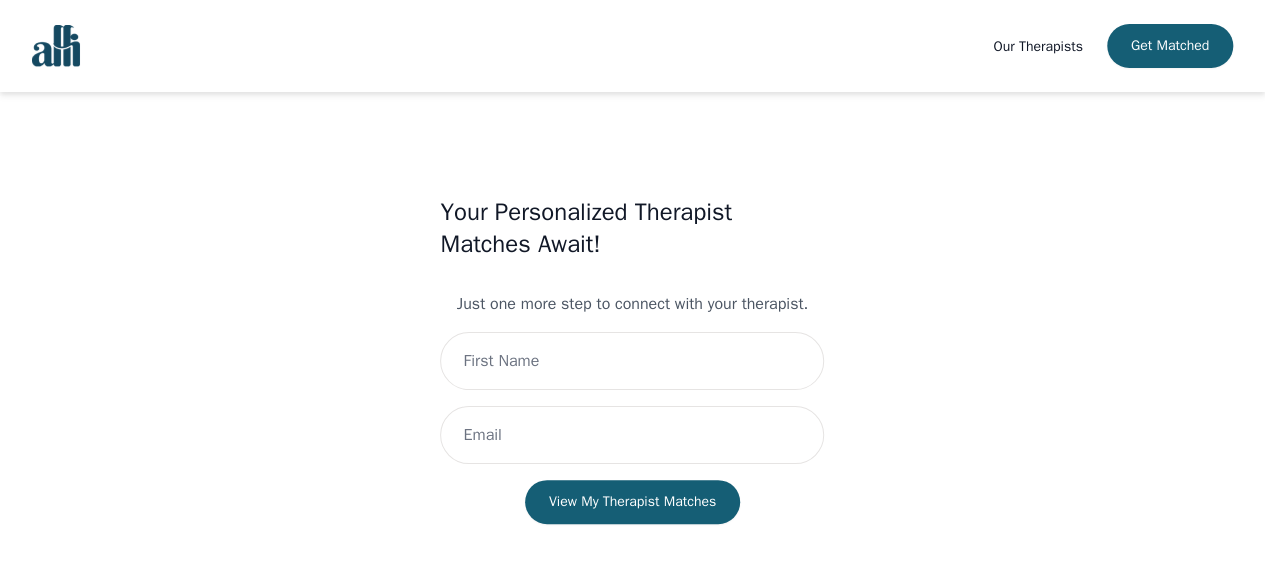 click on "Our Therapists" at bounding box center [1037, 46] 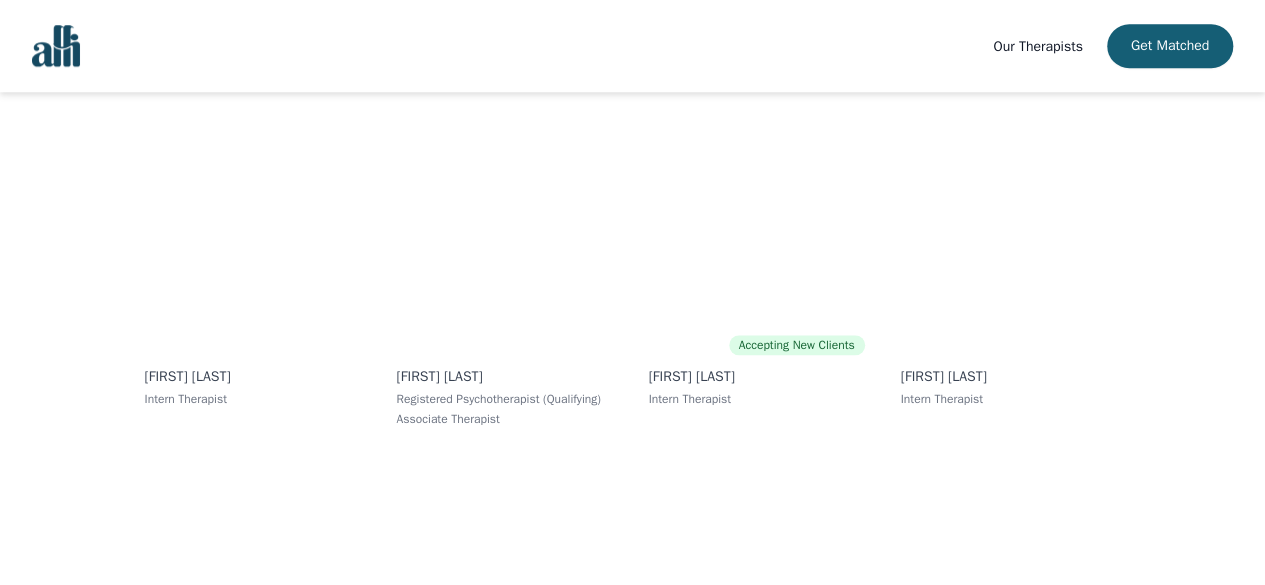scroll, scrollTop: 4281, scrollLeft: 0, axis: vertical 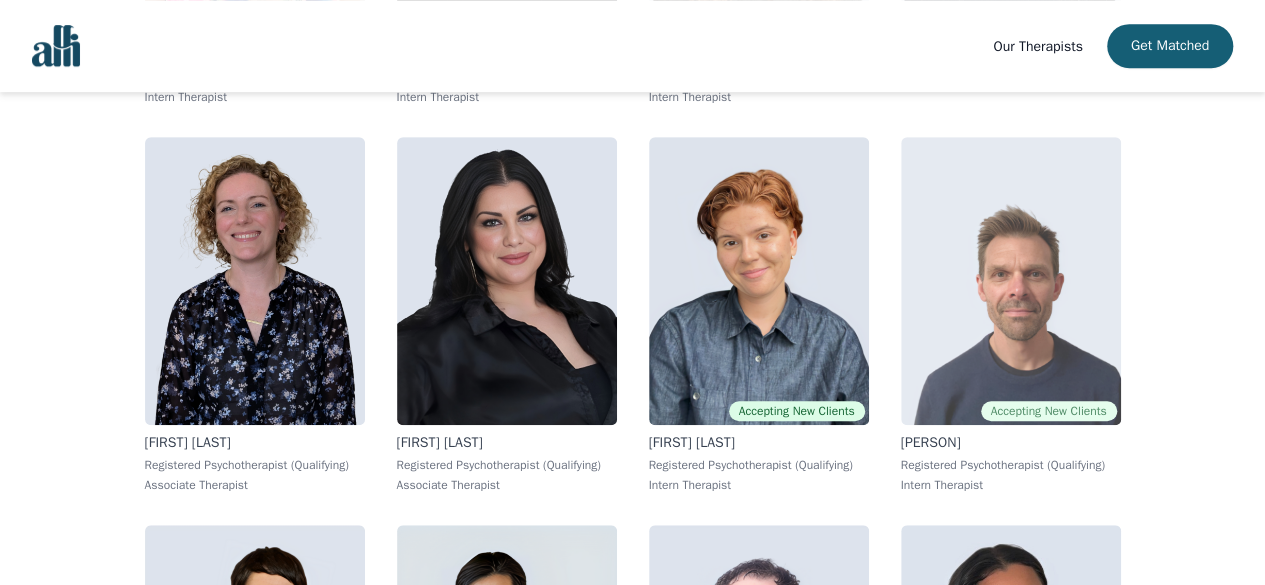 click at bounding box center [1011, 281] 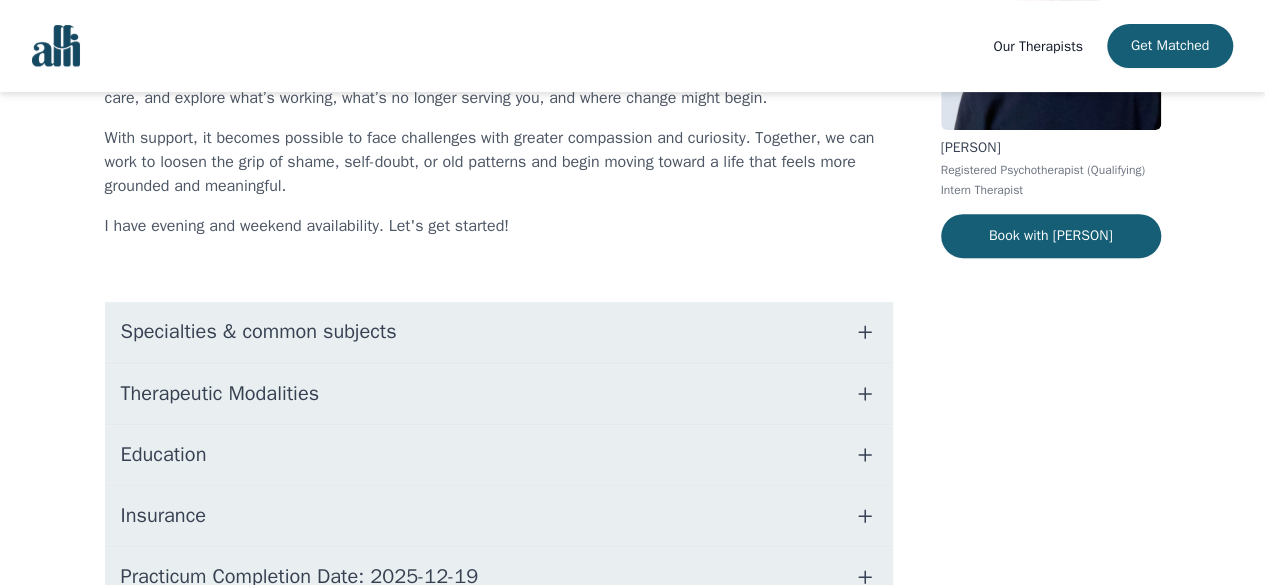 scroll, scrollTop: 322, scrollLeft: 0, axis: vertical 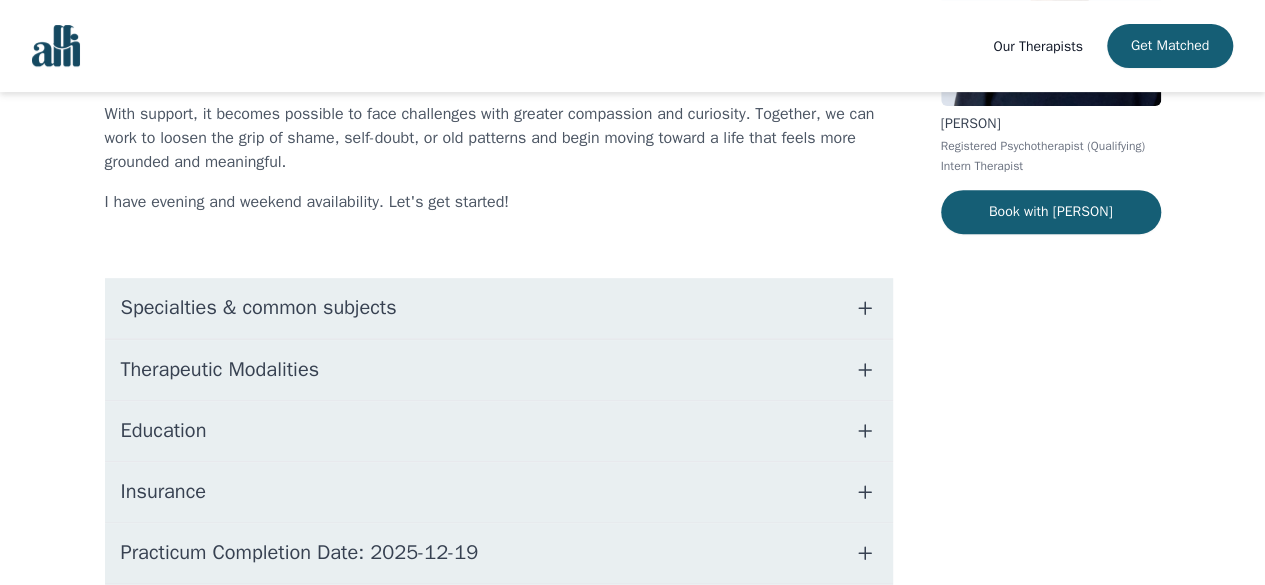 click on "Specialties & common subjects" at bounding box center (259, 308) 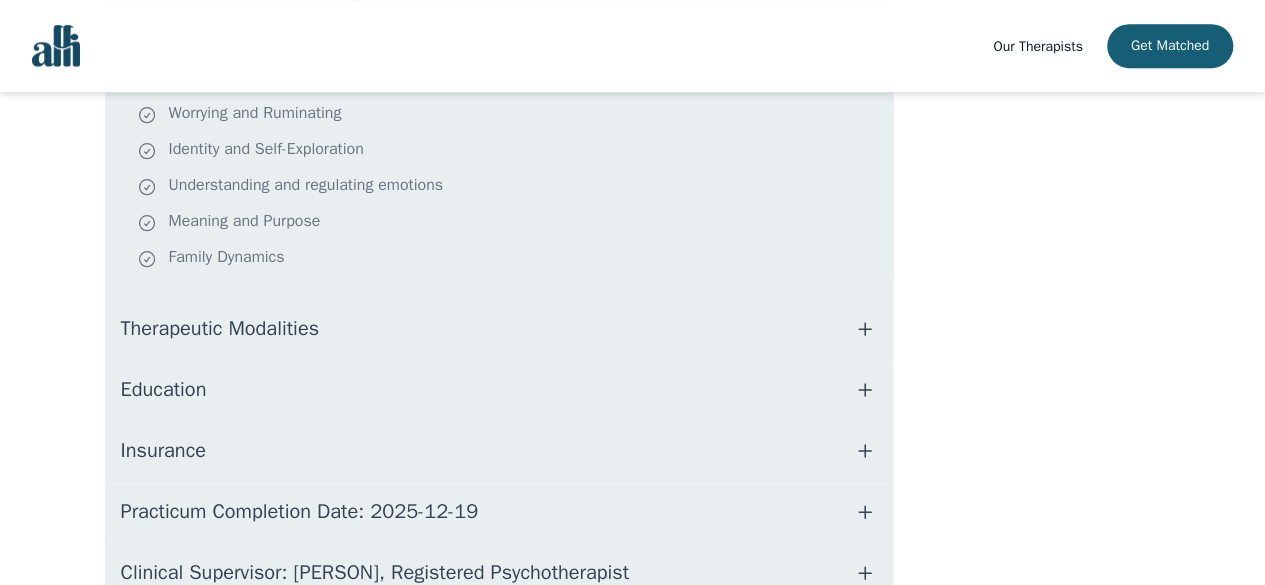 scroll, scrollTop: 643, scrollLeft: 0, axis: vertical 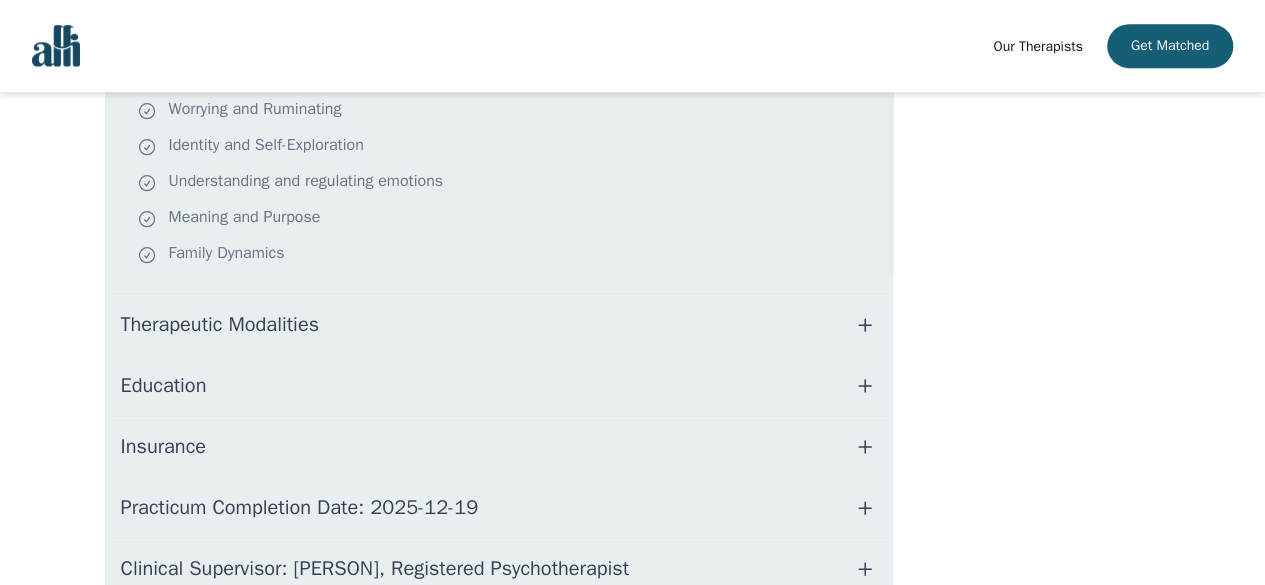 click on "Education" at bounding box center (499, 386) 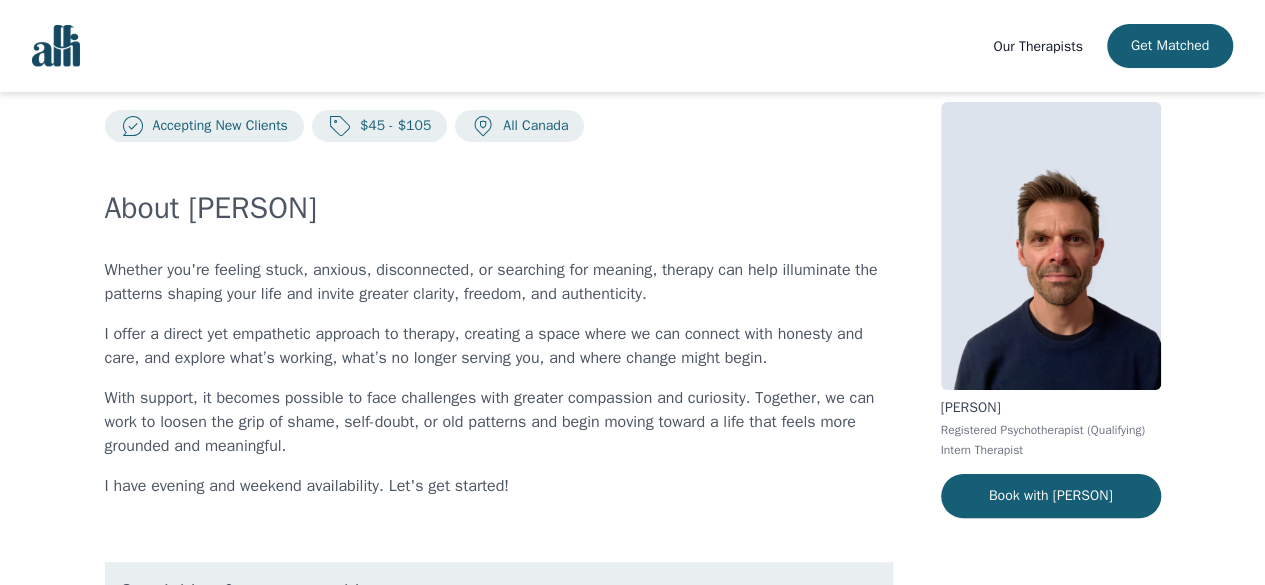 scroll, scrollTop: 0, scrollLeft: 0, axis: both 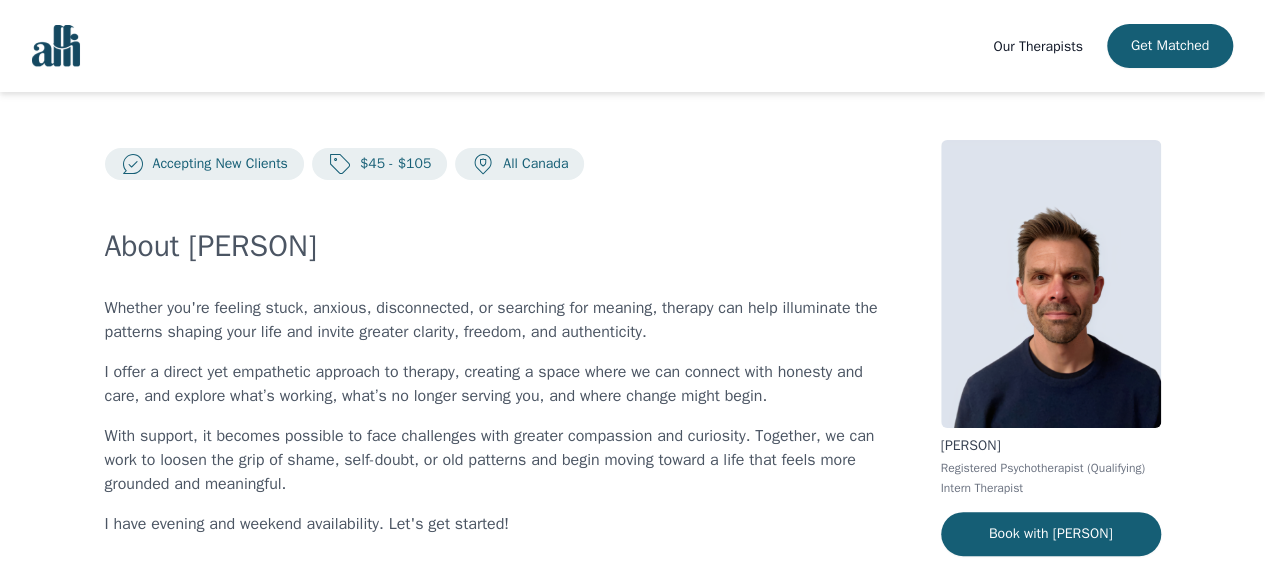 click on "With support, it becomes possible to face challenges with greater compassion and curiosity. Together, we can work to loosen the grip of shame, self-doubt, or old patterns and begin moving toward a life that feels more grounded and meaningful." at bounding box center [499, 460] 